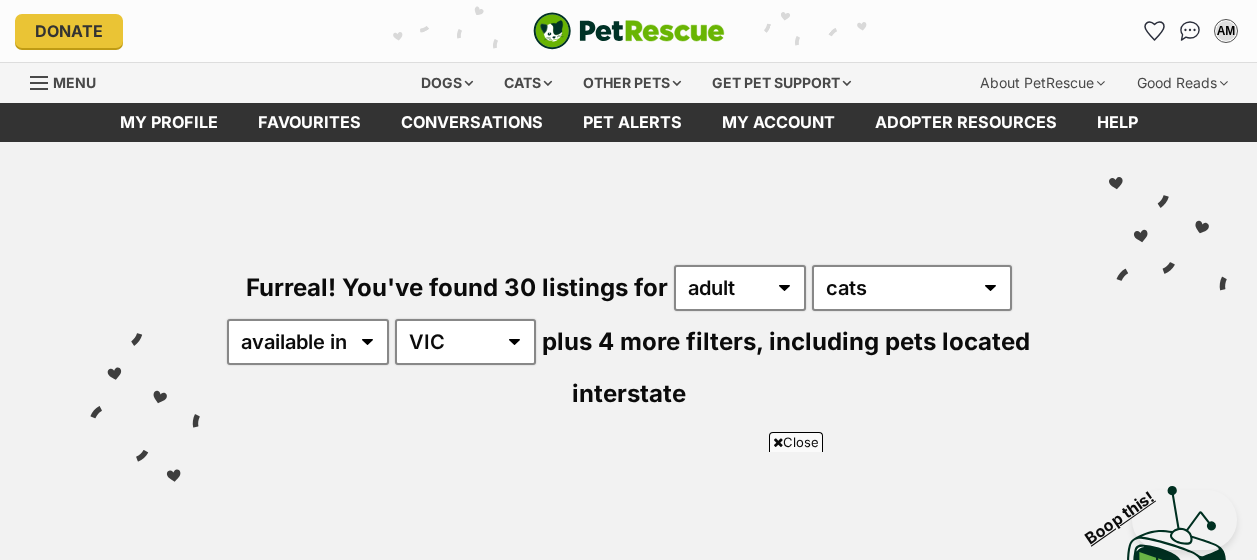 scroll, scrollTop: 1356, scrollLeft: 0, axis: vertical 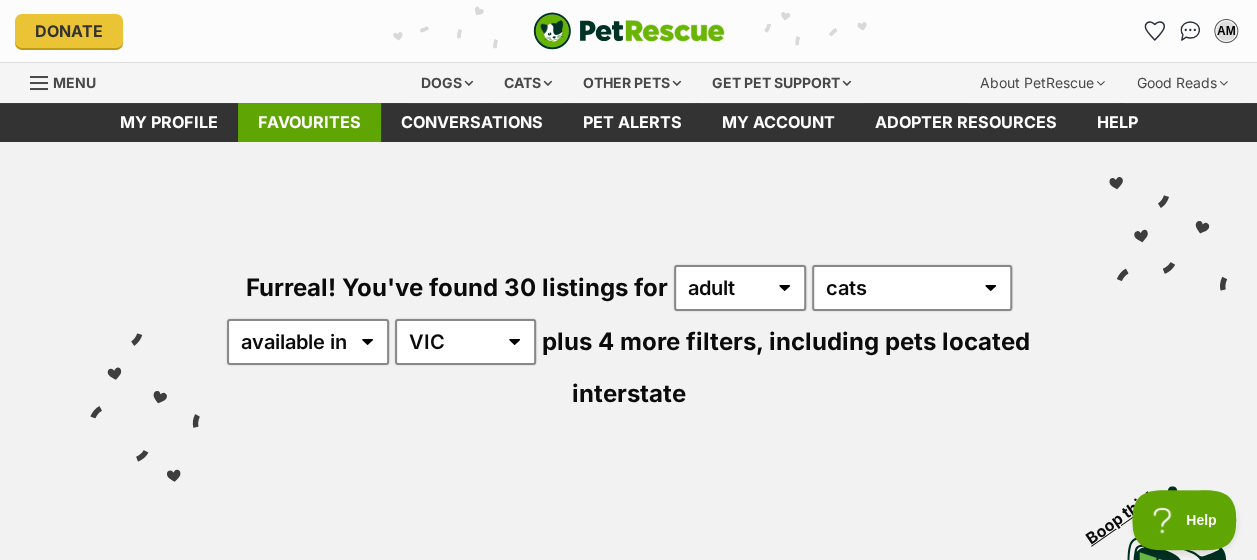 click on "Favourites" at bounding box center (309, 122) 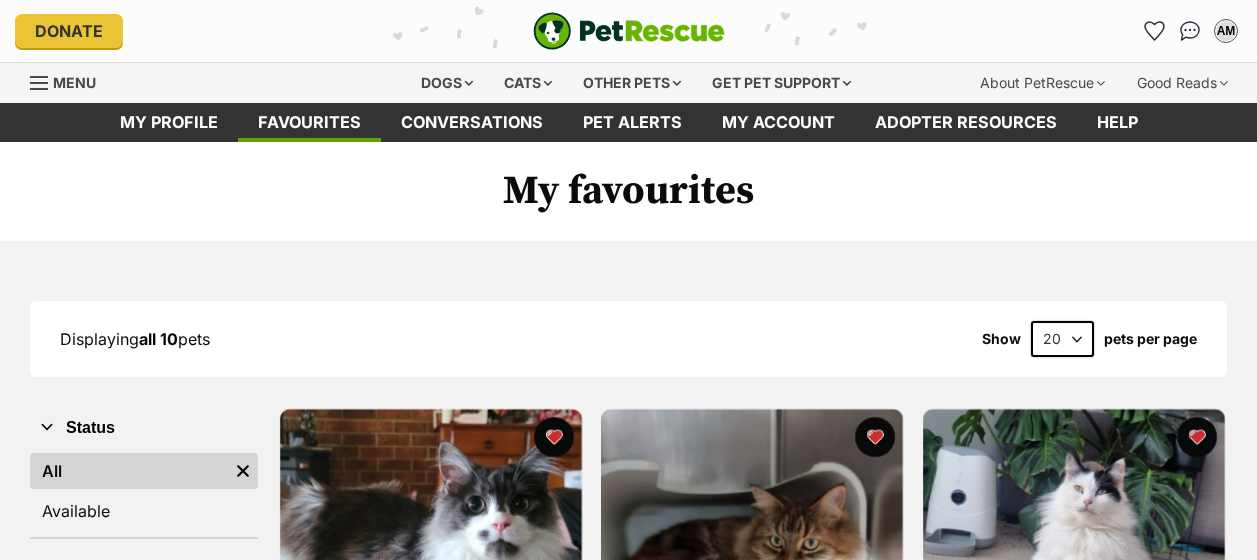 scroll, scrollTop: 0, scrollLeft: 0, axis: both 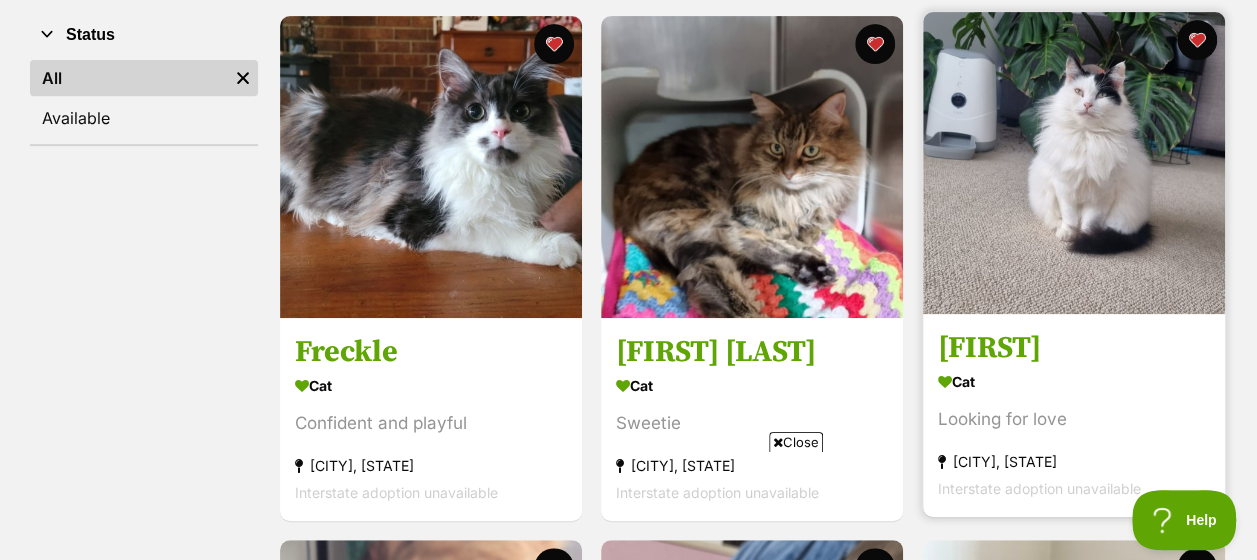 click at bounding box center (1074, 163) 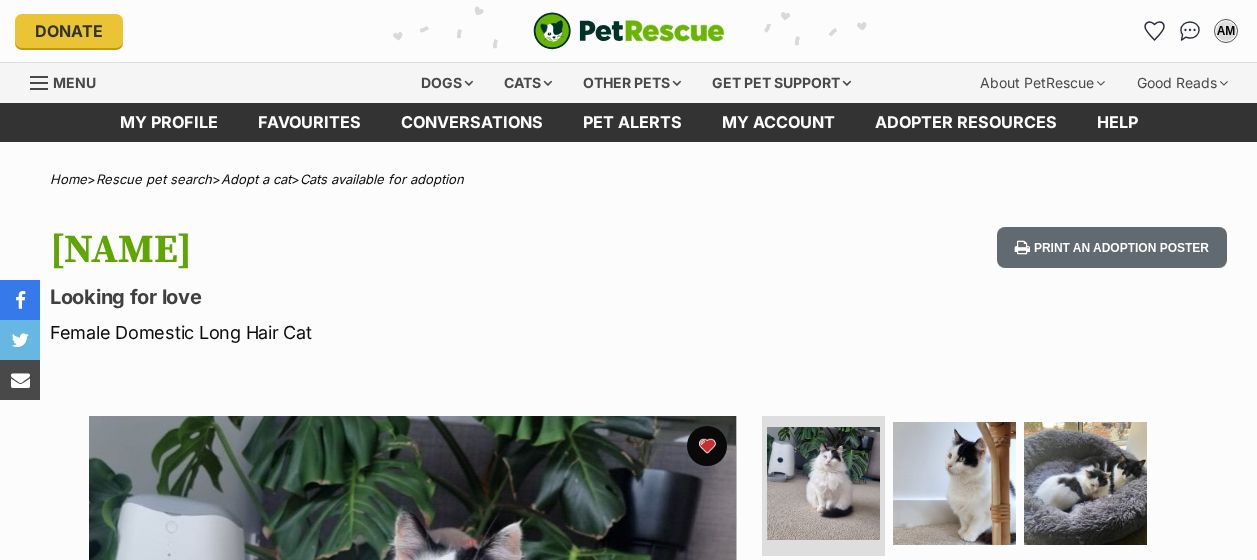 scroll, scrollTop: 0, scrollLeft: 0, axis: both 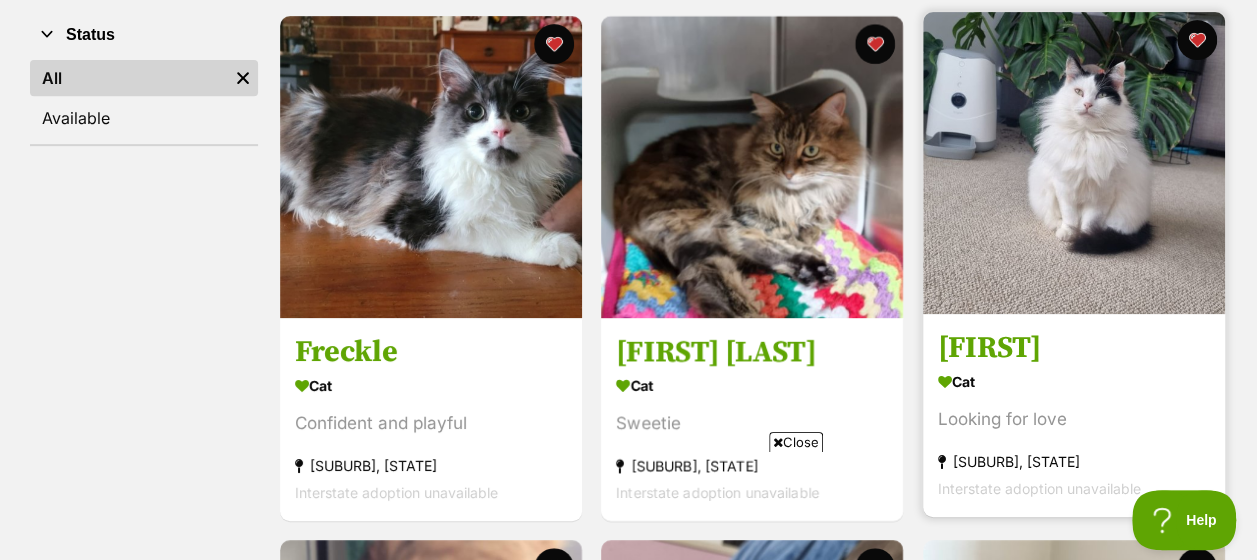 click at bounding box center [1074, 163] 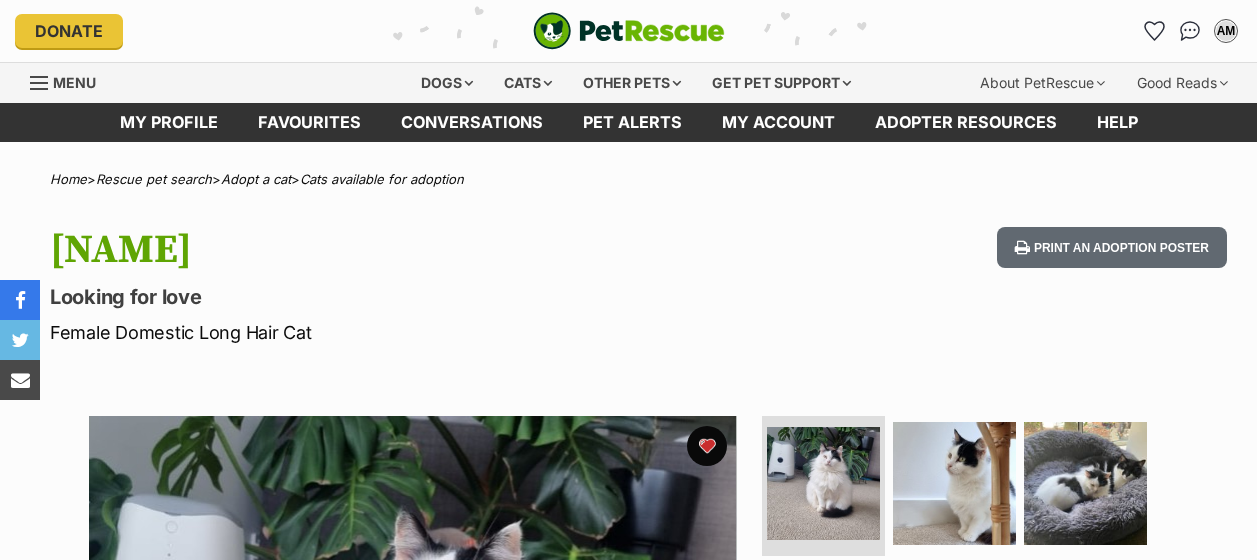 scroll, scrollTop: 0, scrollLeft: 0, axis: both 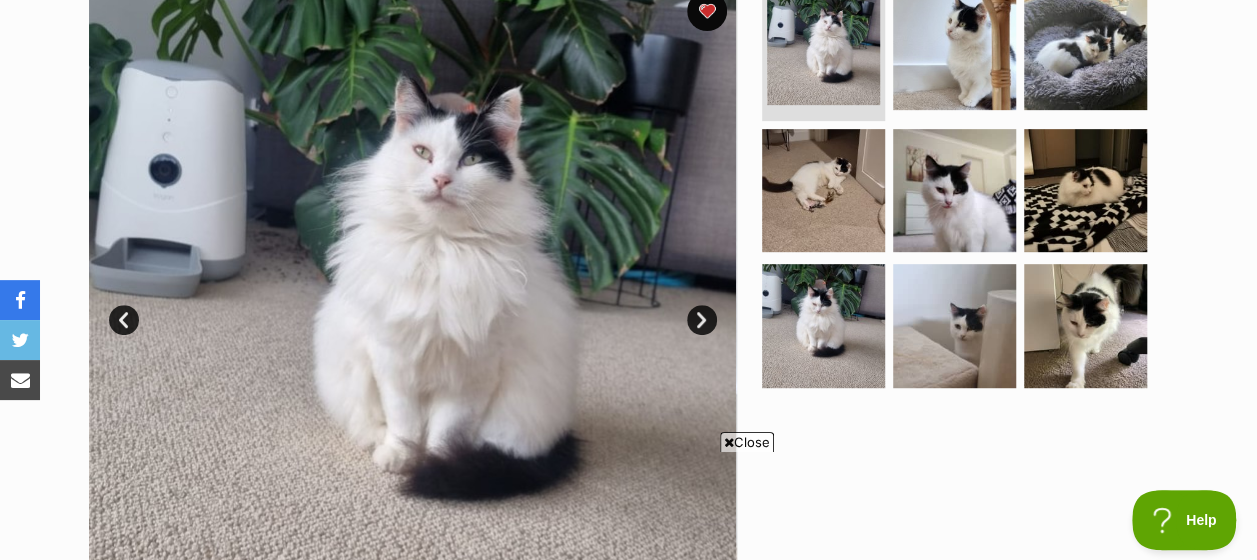 click at bounding box center (963, 305) 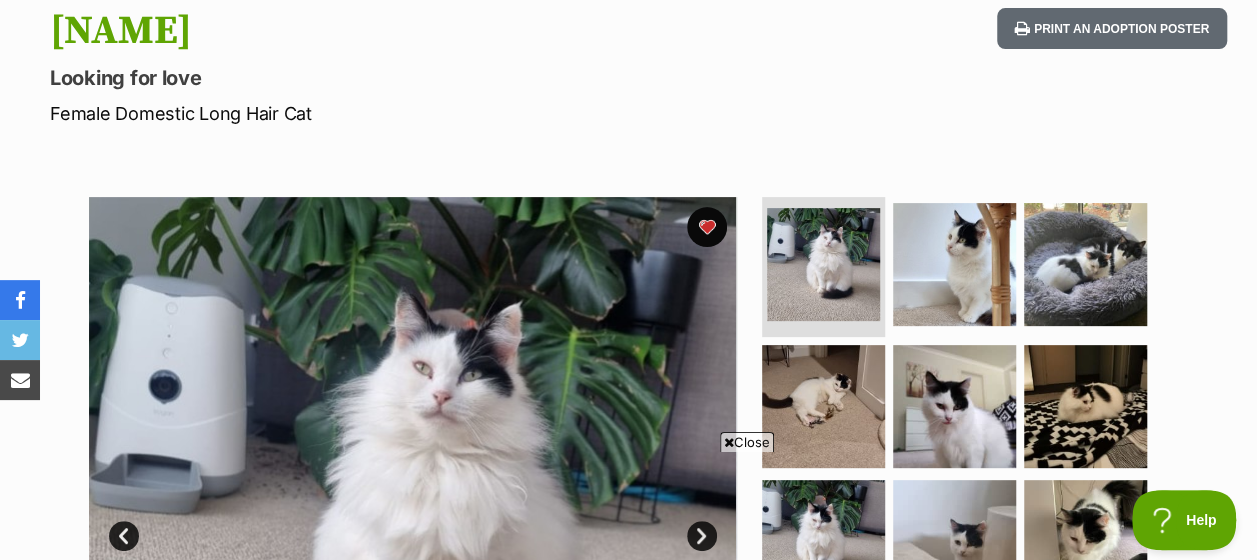 scroll, scrollTop: 0, scrollLeft: 0, axis: both 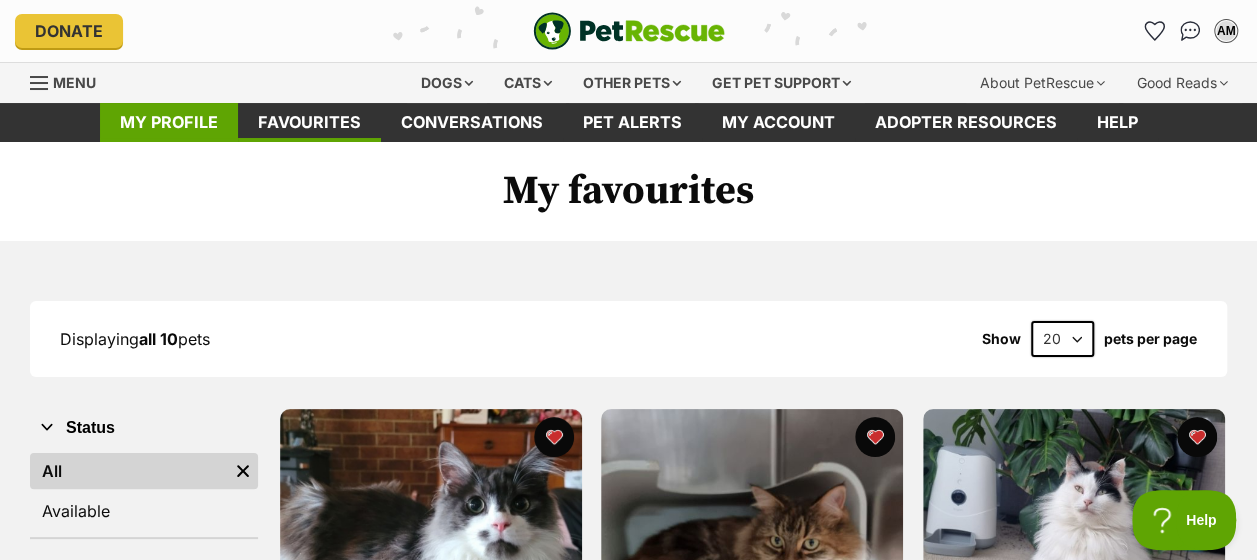 click on "My profile" at bounding box center [169, 122] 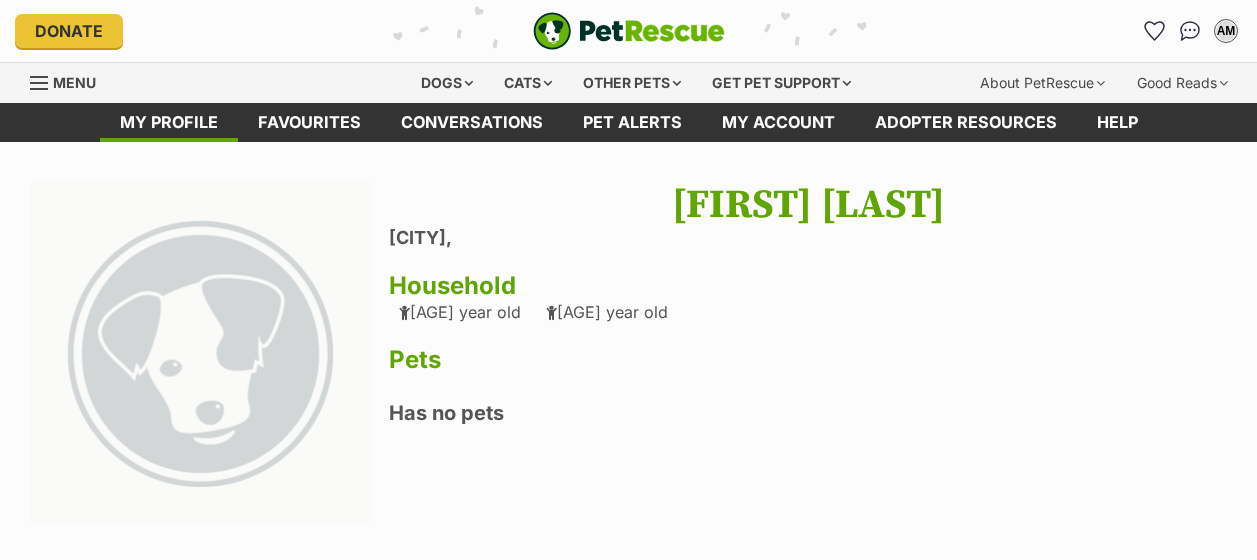 scroll, scrollTop: 0, scrollLeft: 0, axis: both 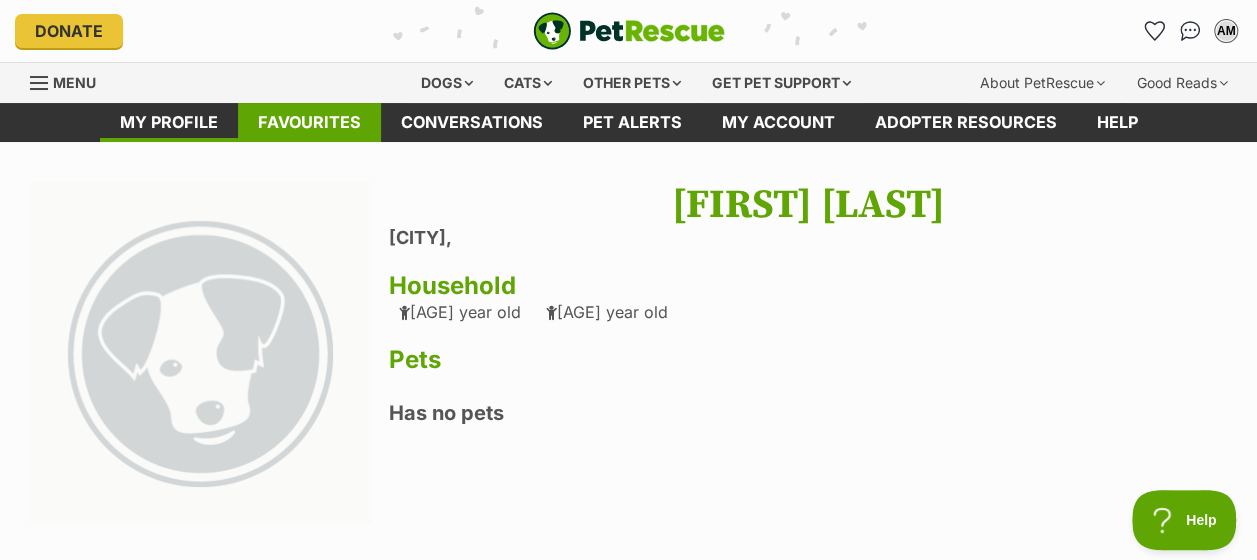 click on "Favourites" at bounding box center [309, 122] 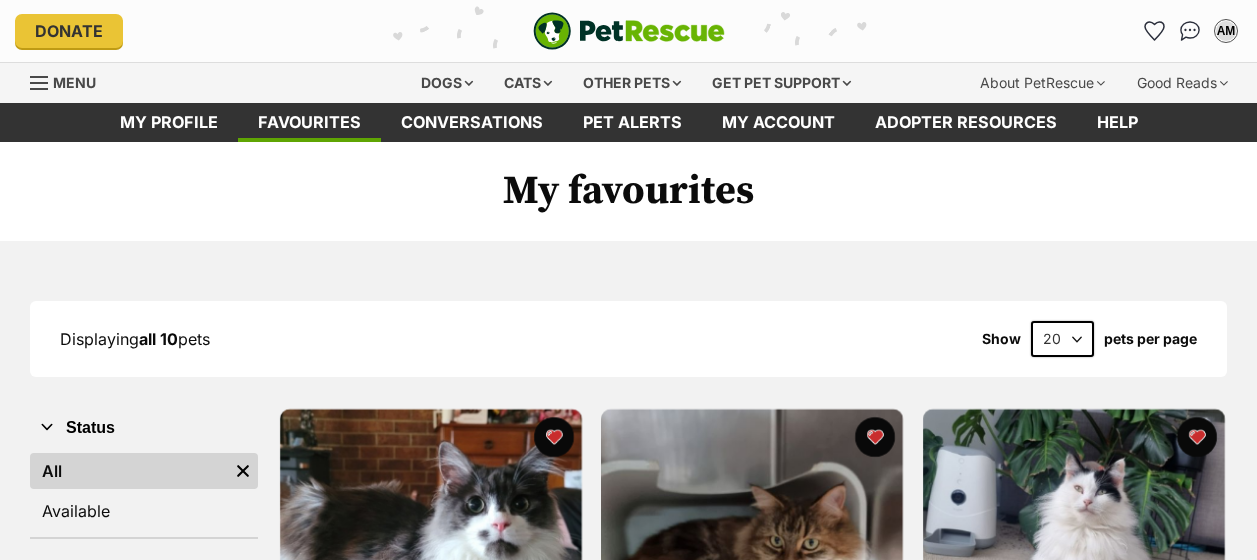 scroll, scrollTop: 0, scrollLeft: 0, axis: both 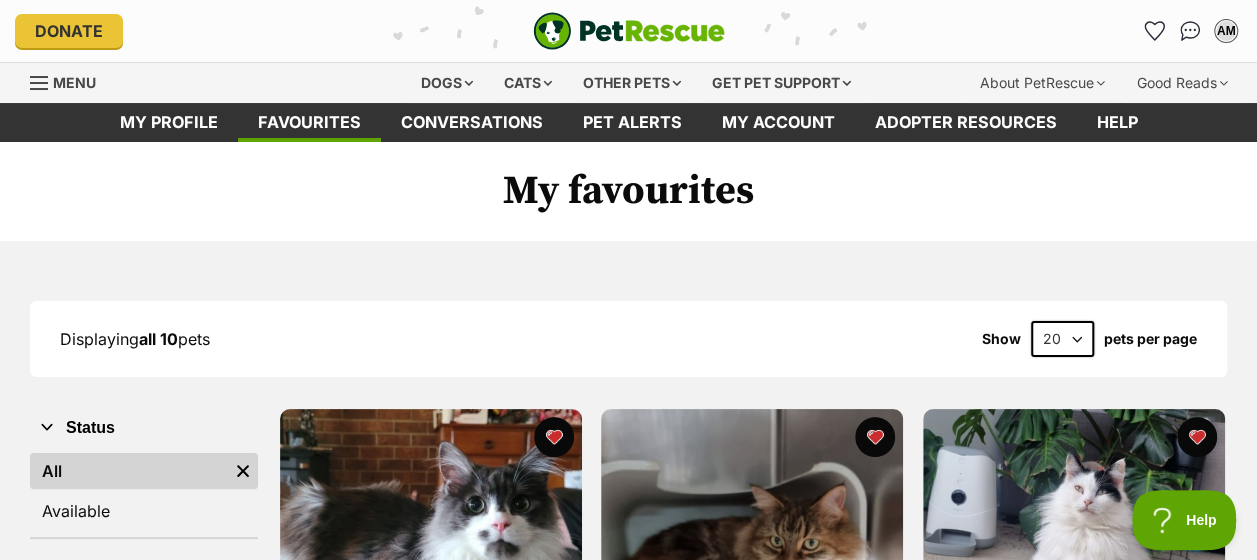 click on "Menu" at bounding box center [70, 81] 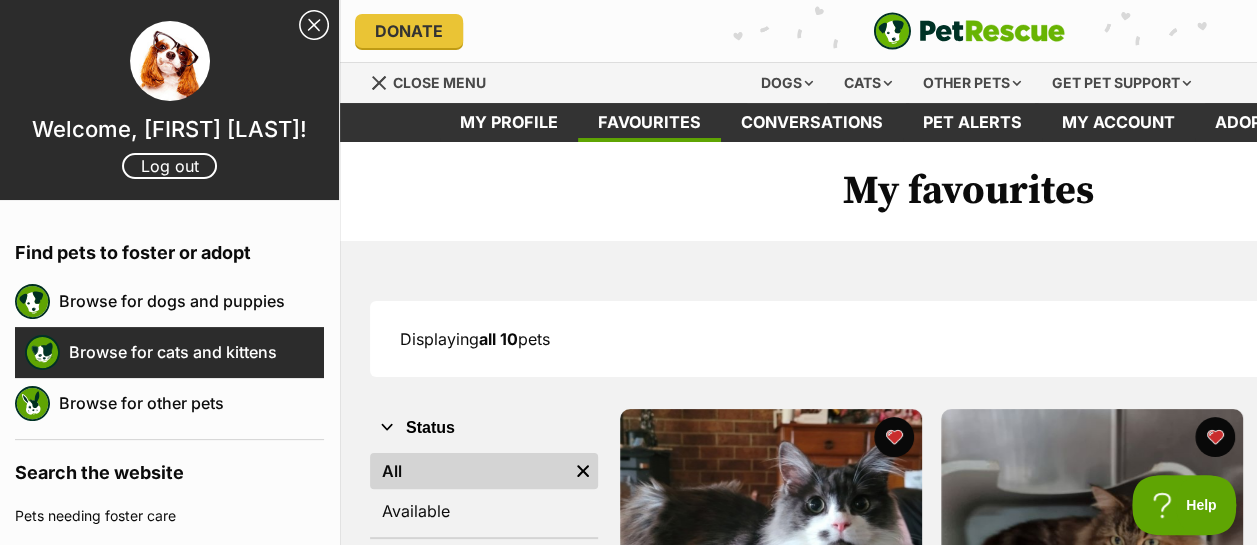click on "Browse for cats and kittens" at bounding box center [196, 352] 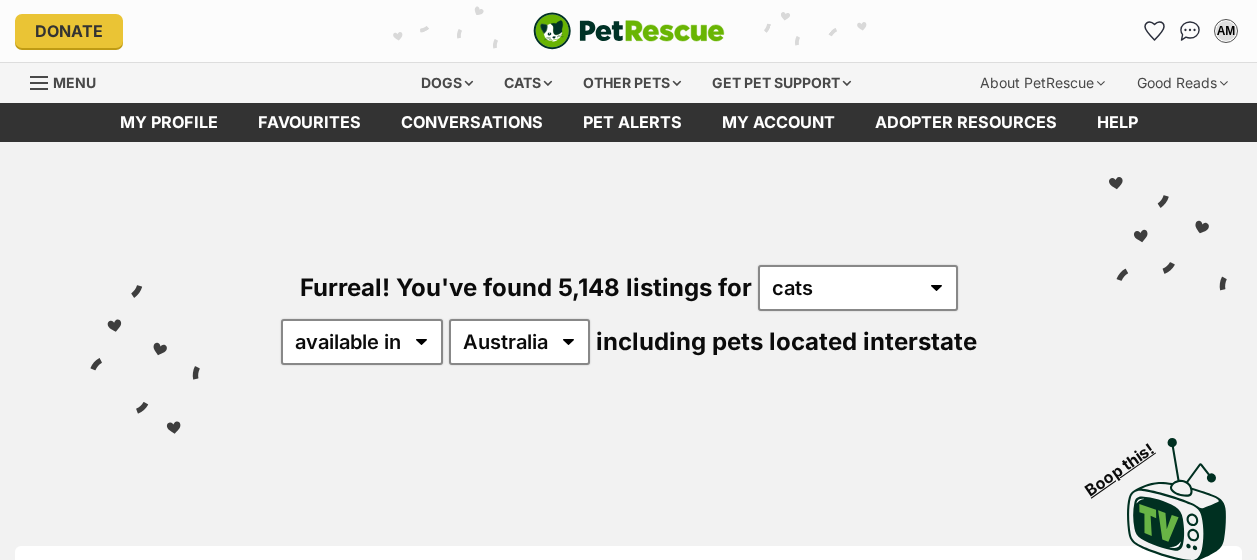 scroll, scrollTop: 0, scrollLeft: 0, axis: both 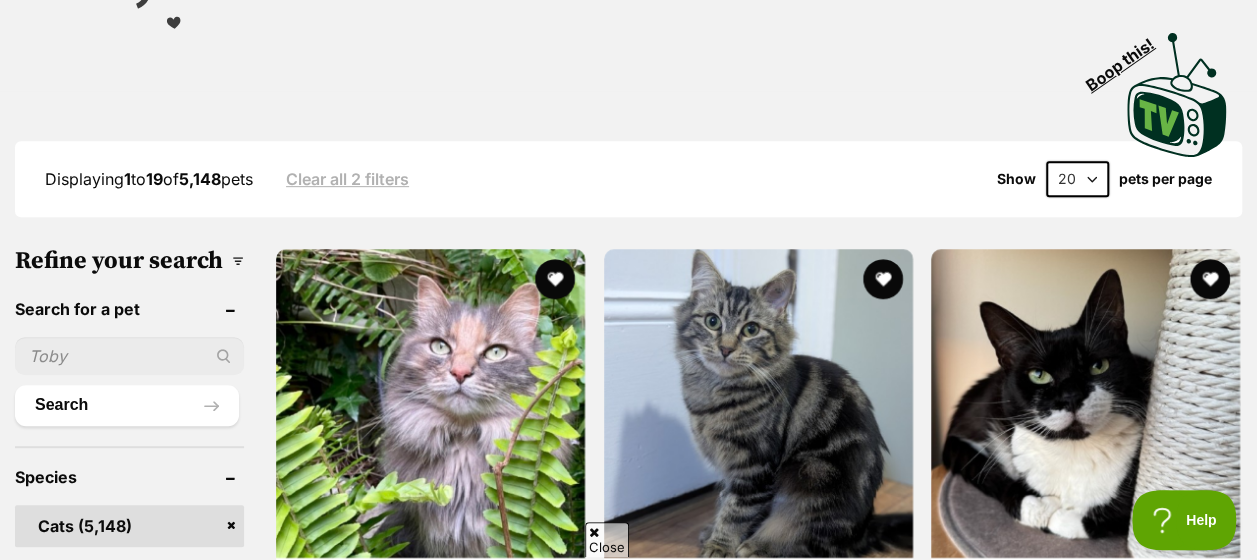 click at bounding box center (129, 356) 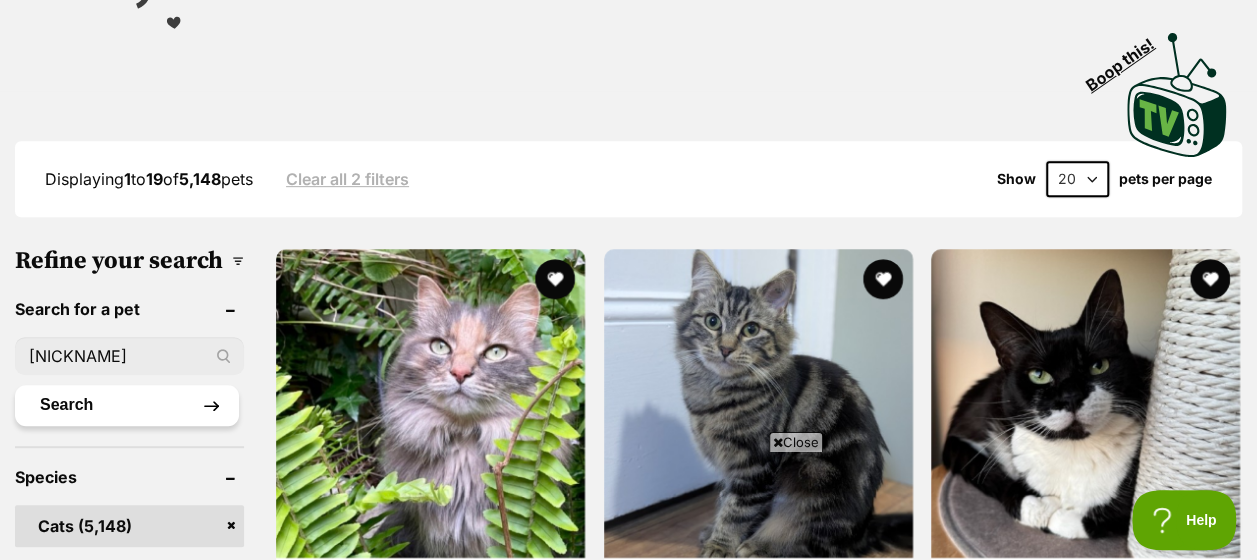 type on "coco" 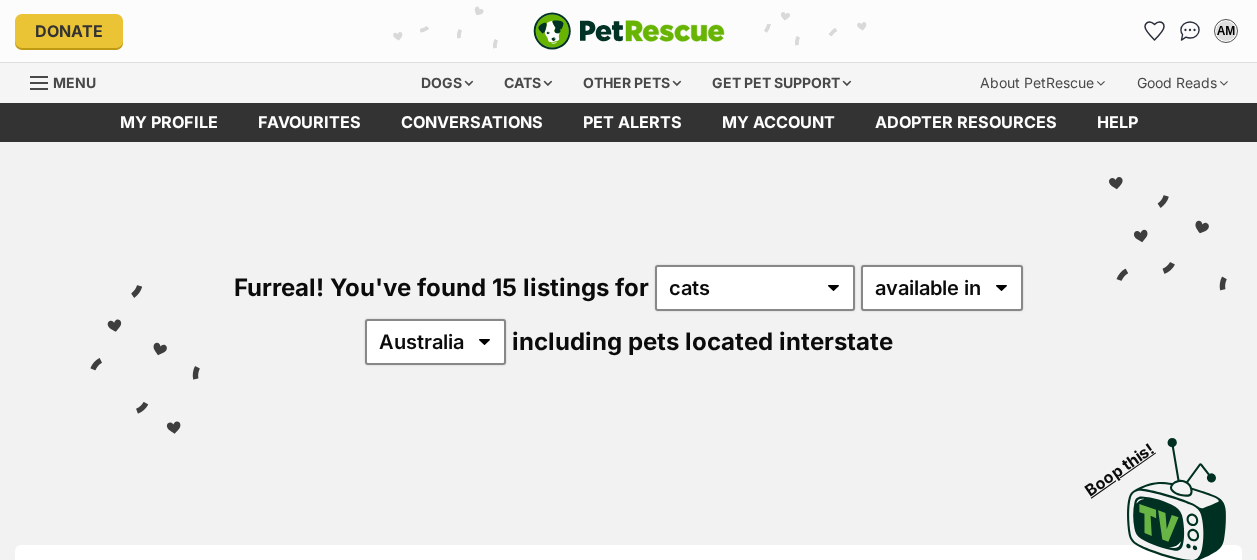 scroll, scrollTop: 0, scrollLeft: 0, axis: both 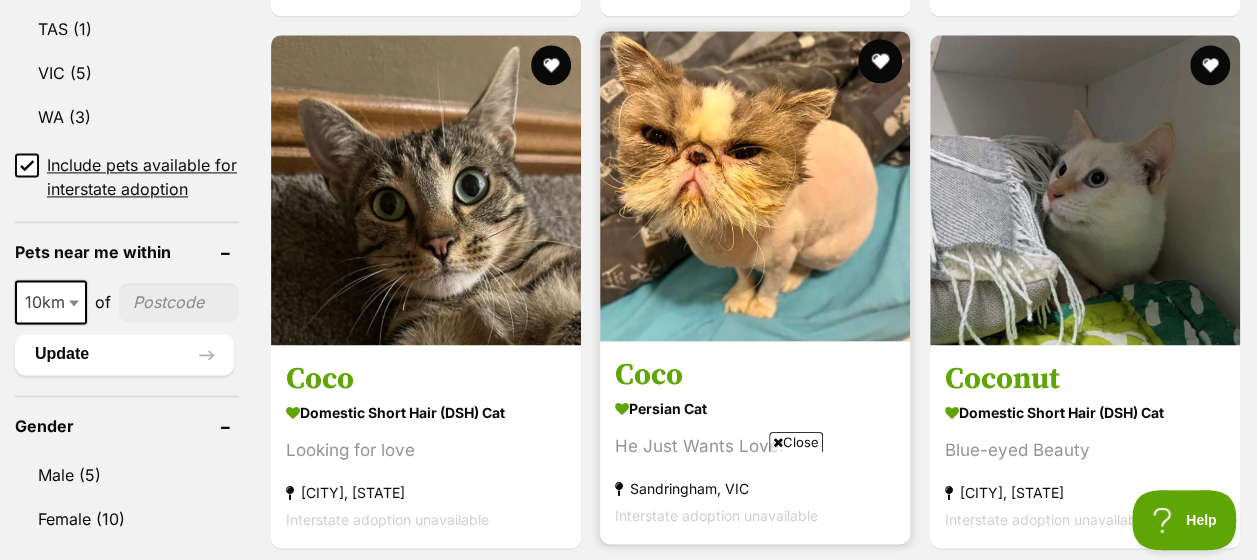 click at bounding box center (881, 61) 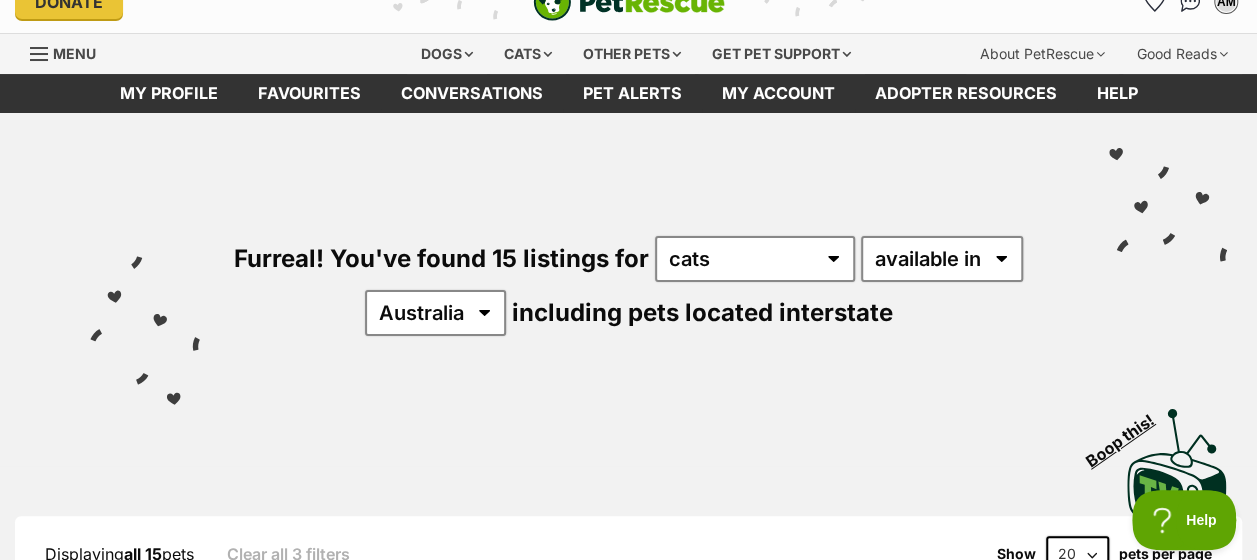 scroll, scrollTop: 0, scrollLeft: 0, axis: both 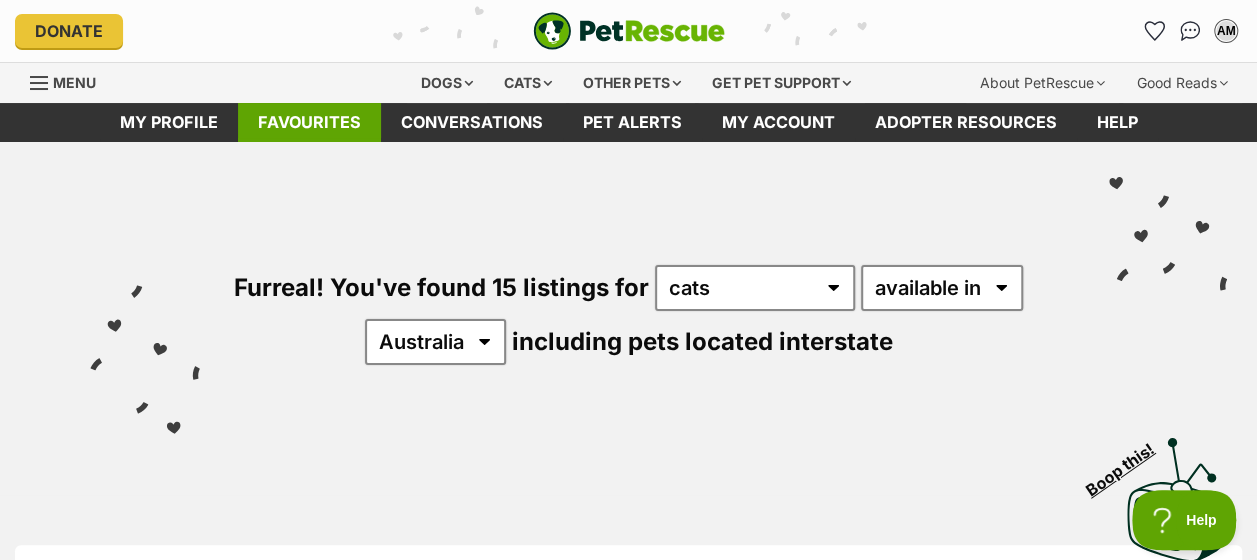 click on "Favourites" at bounding box center [309, 122] 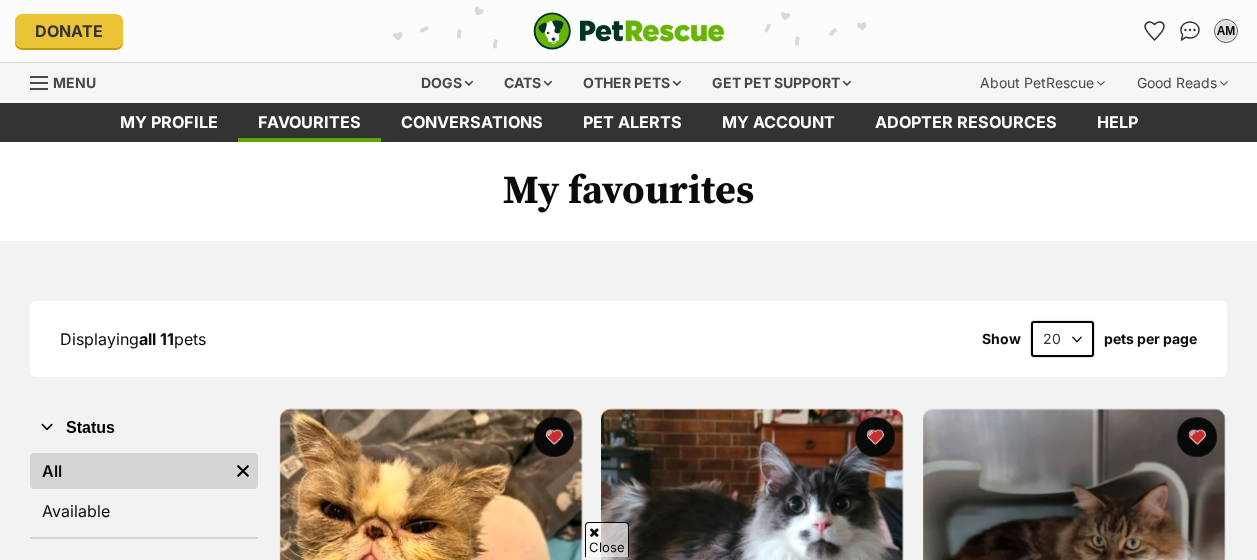 scroll, scrollTop: 374, scrollLeft: 0, axis: vertical 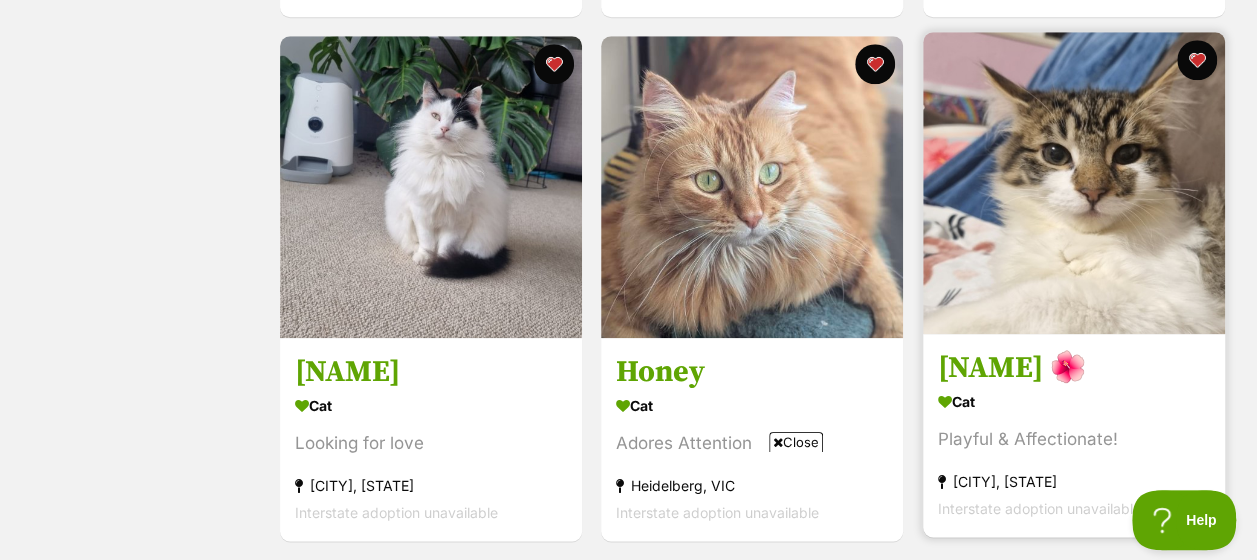 click at bounding box center [1074, 183] 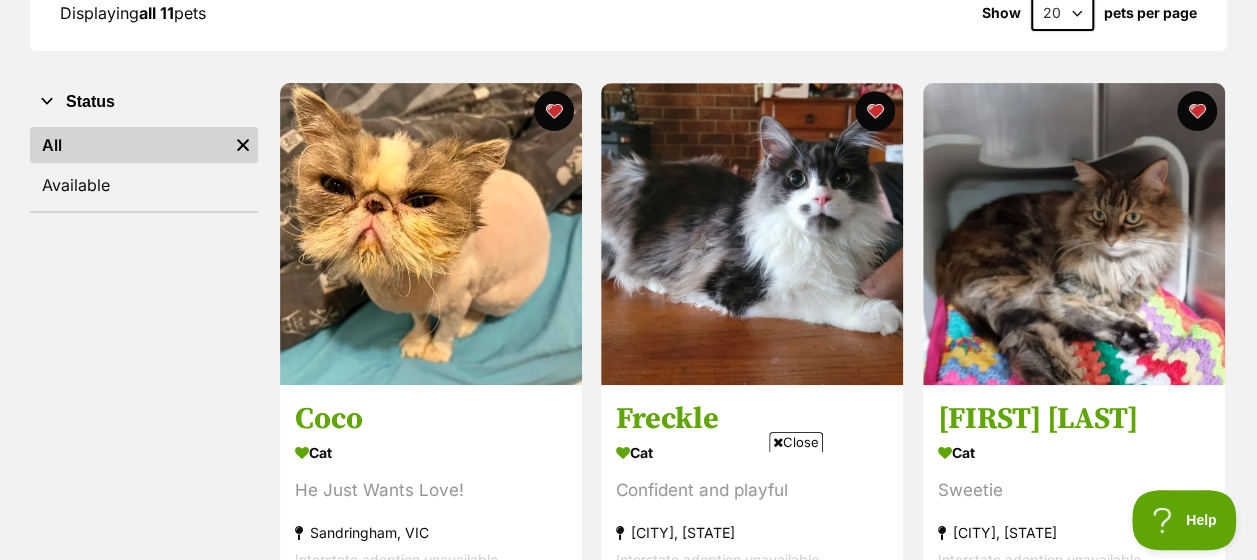scroll, scrollTop: 327, scrollLeft: 0, axis: vertical 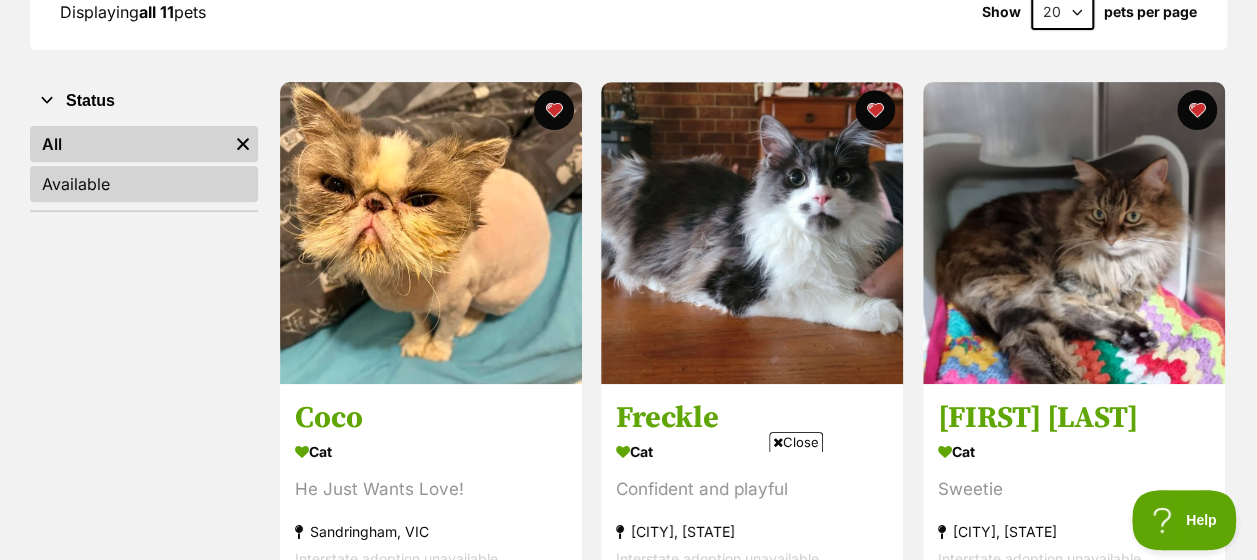 click on "Available" at bounding box center (144, 184) 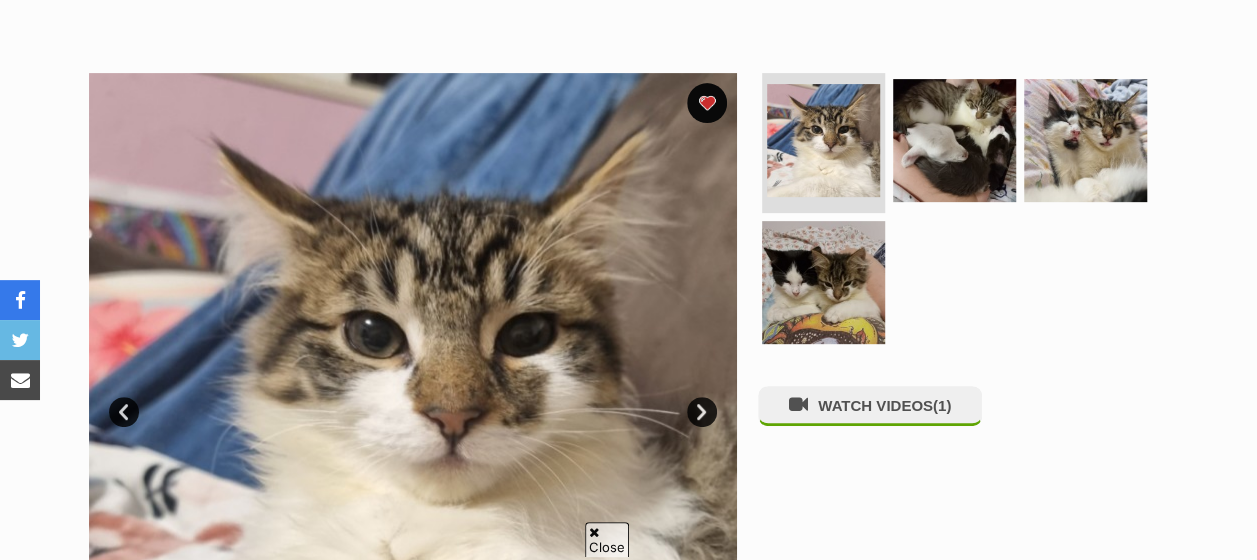 scroll, scrollTop: 0, scrollLeft: 0, axis: both 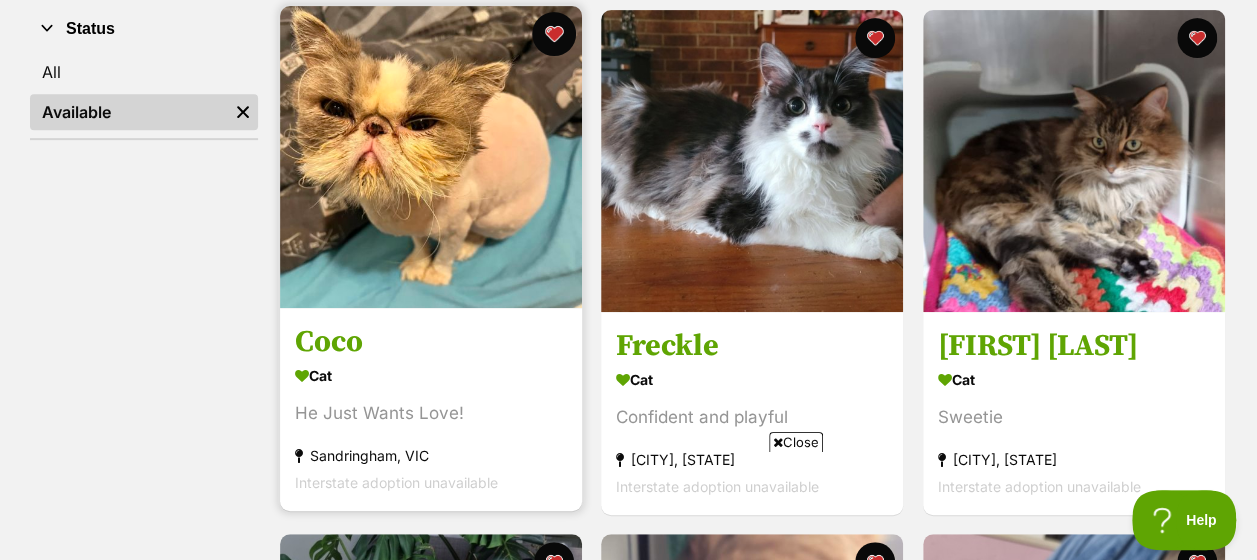 click at bounding box center [554, 34] 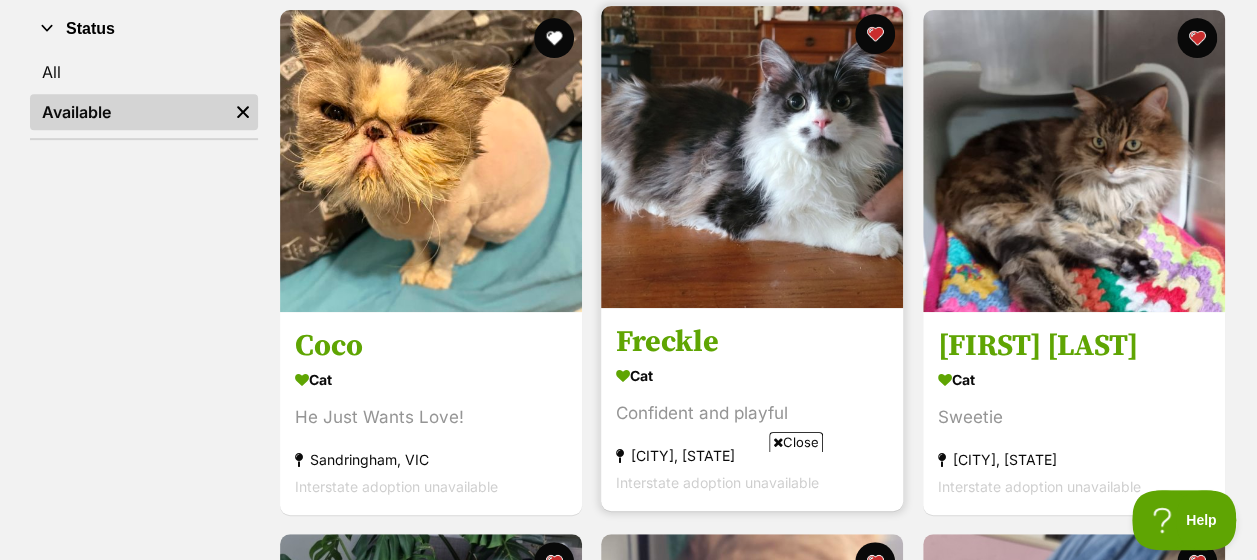scroll, scrollTop: 0, scrollLeft: 0, axis: both 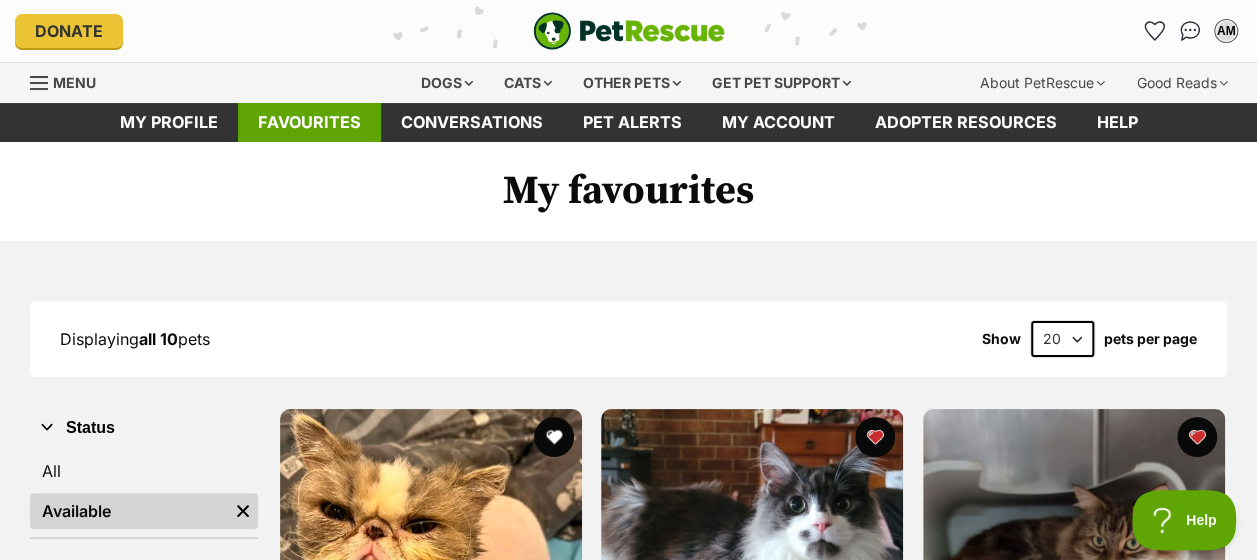 click on "Favourites" at bounding box center [309, 122] 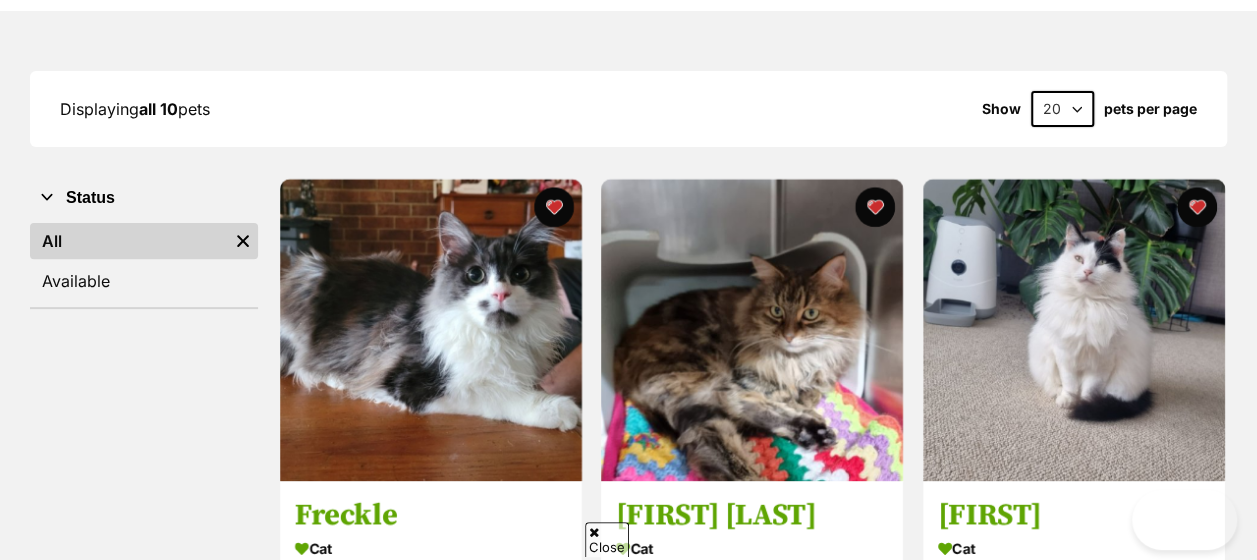 scroll, scrollTop: 0, scrollLeft: 0, axis: both 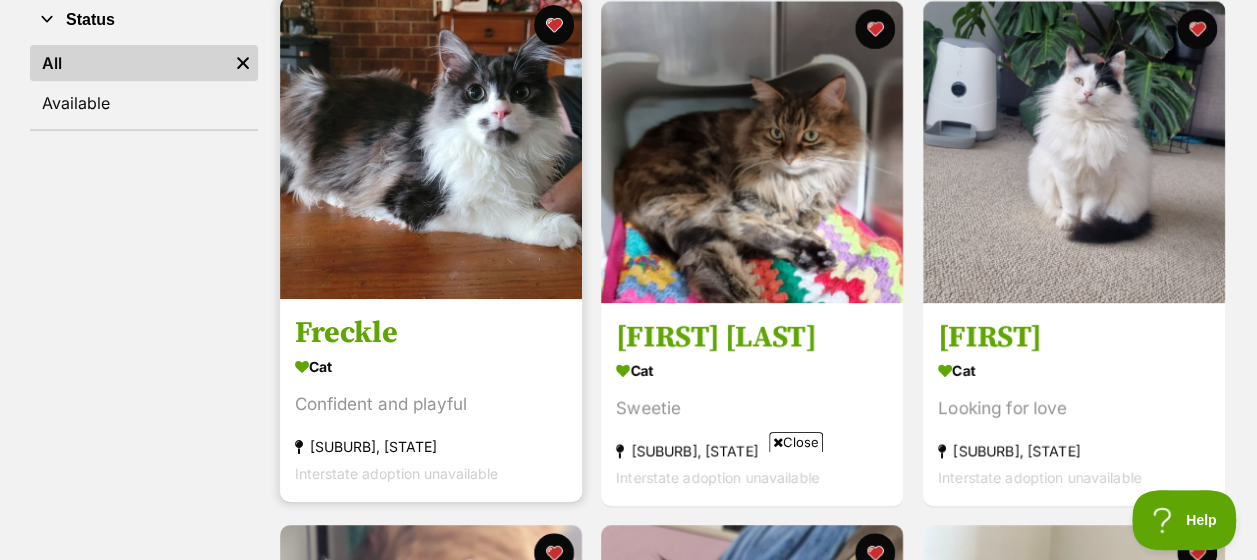 click at bounding box center [431, 148] 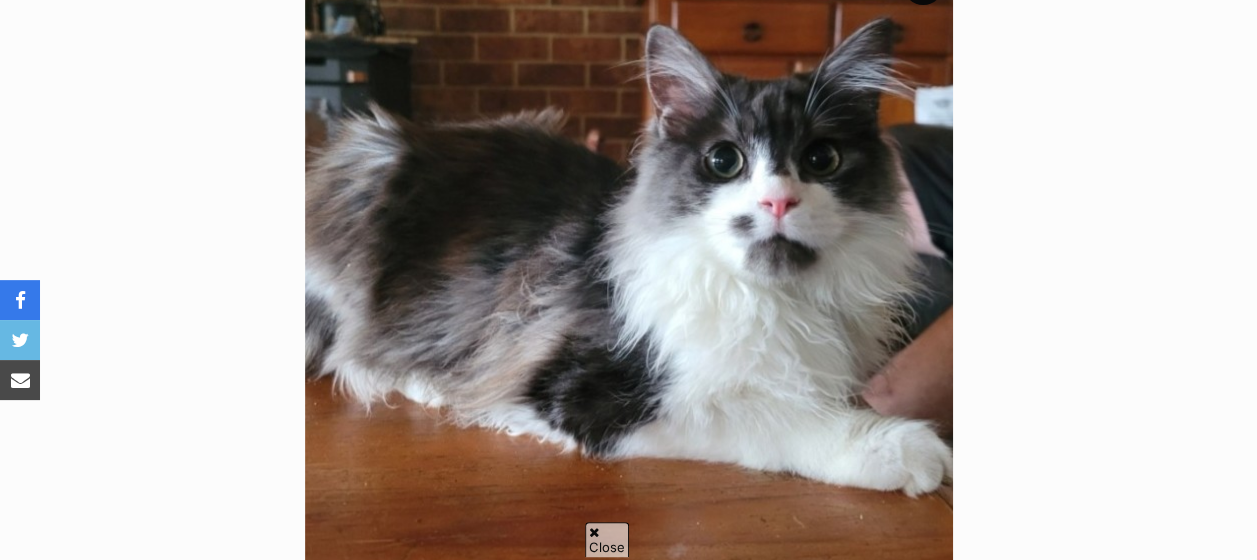 scroll, scrollTop: 0, scrollLeft: 0, axis: both 